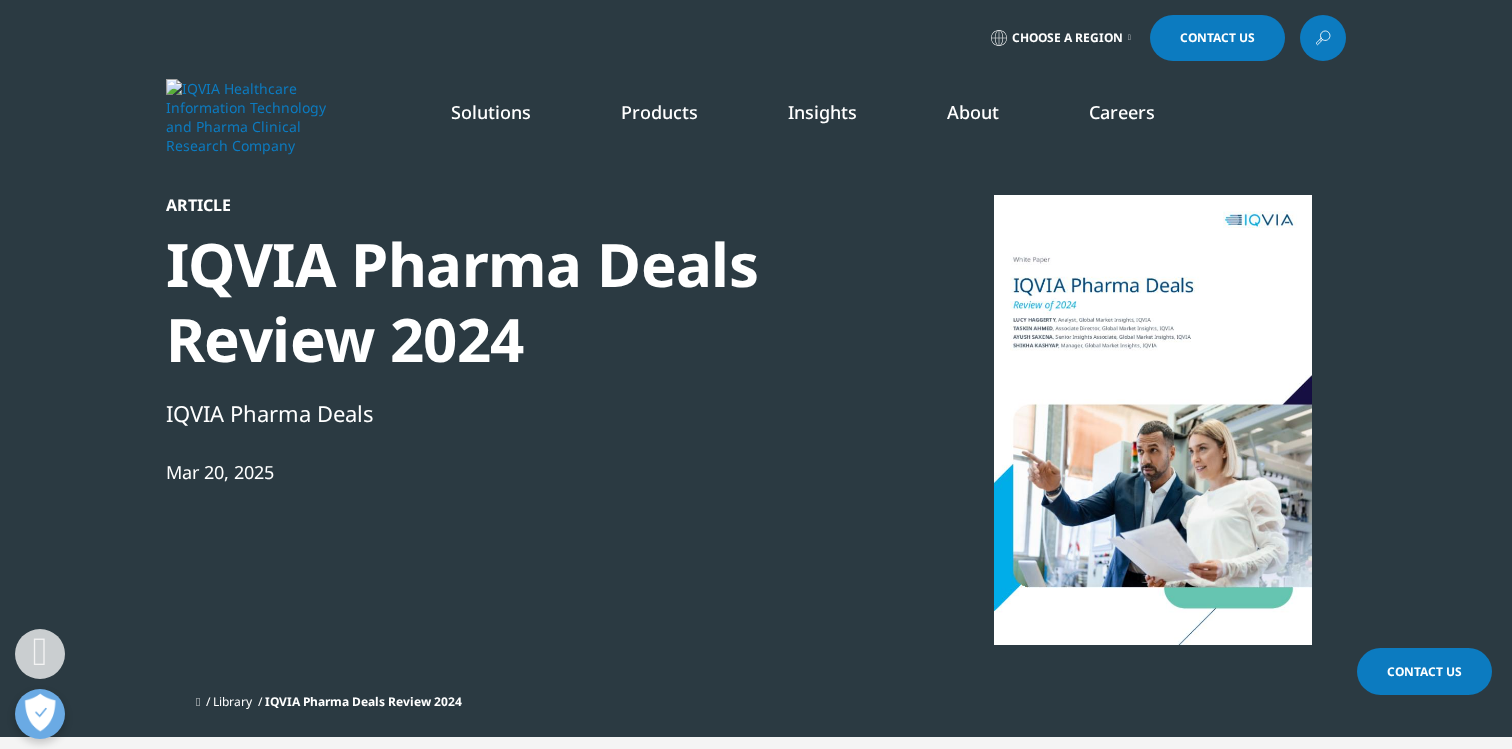 scroll, scrollTop: 369, scrollLeft: 0, axis: vertical 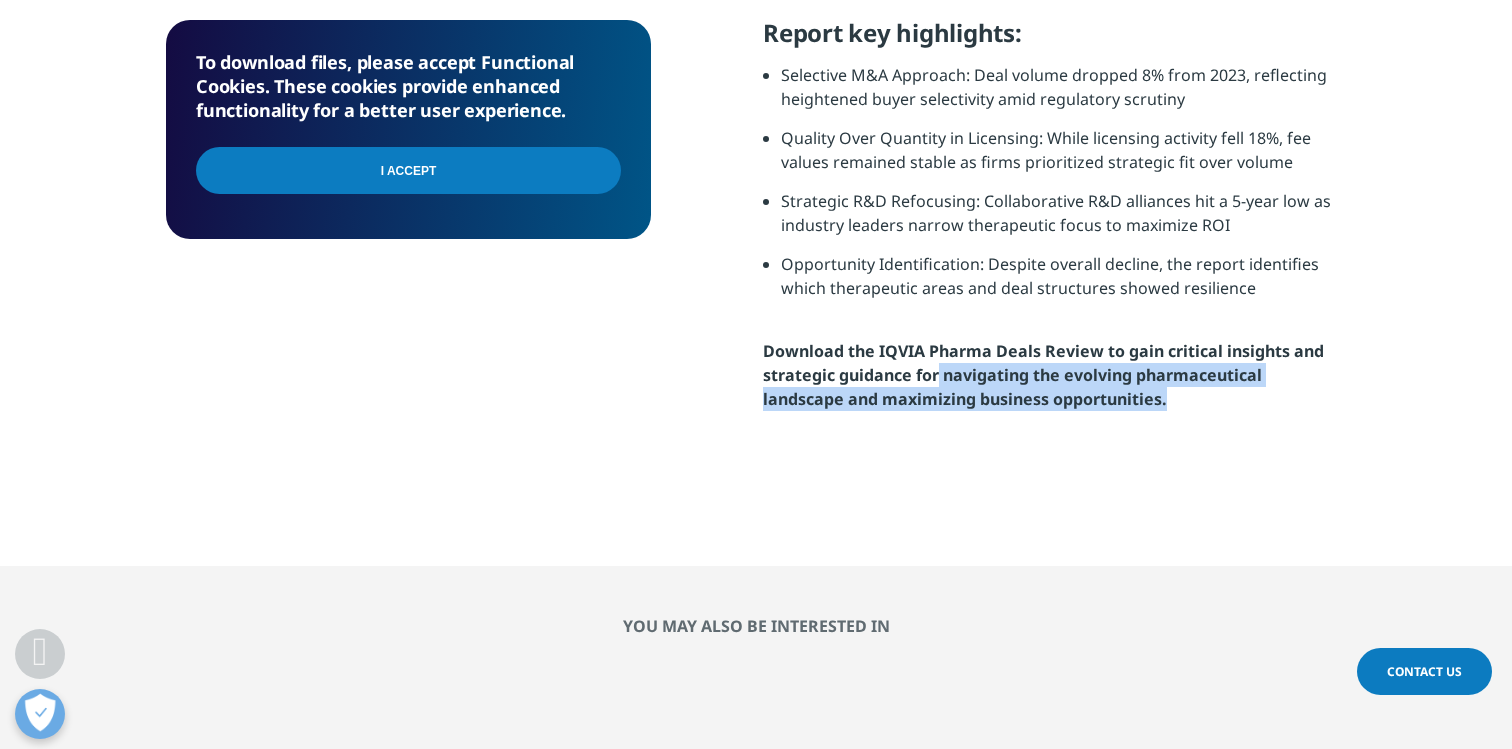 drag, startPoint x: 940, startPoint y: 370, endPoint x: 1090, endPoint y: 422, distance: 158.75768 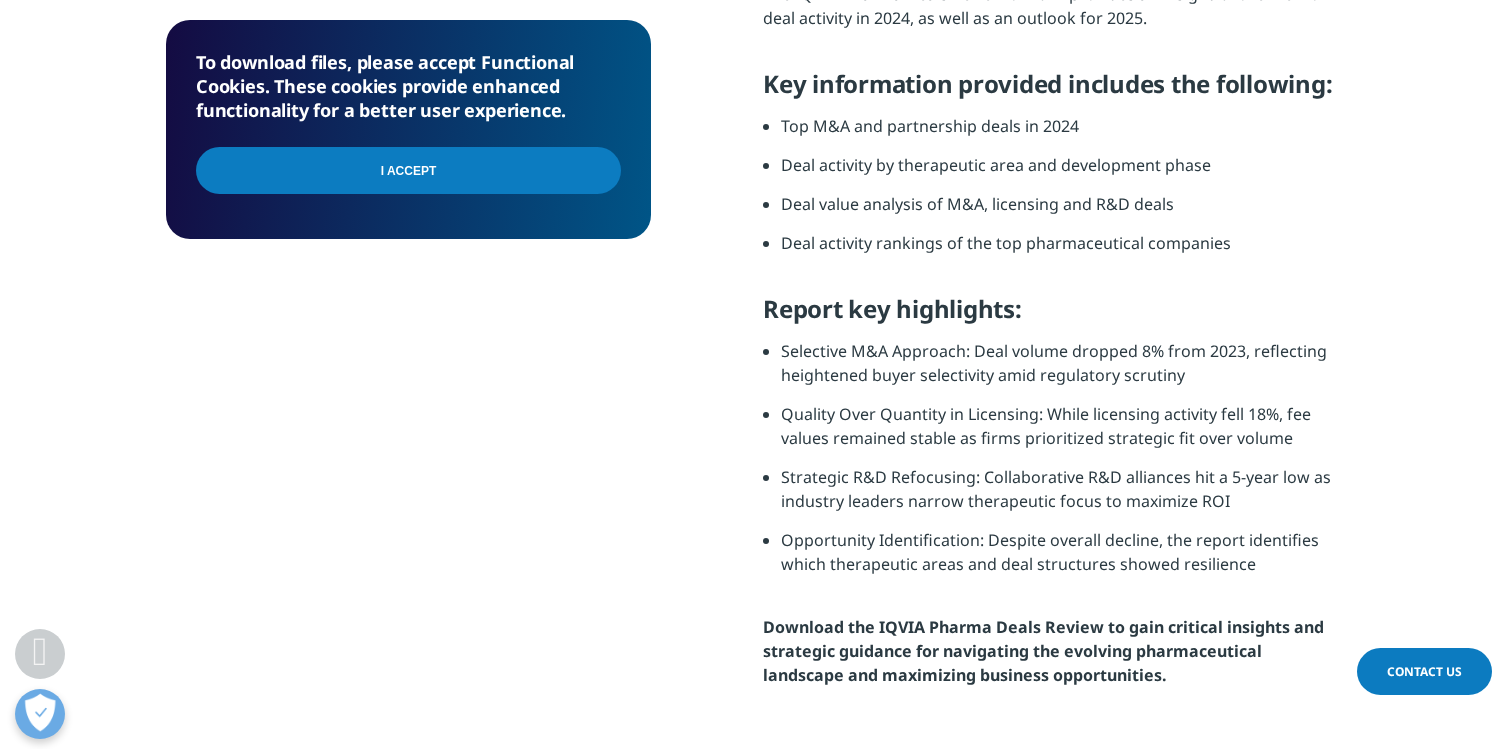 scroll, scrollTop: 900, scrollLeft: 0, axis: vertical 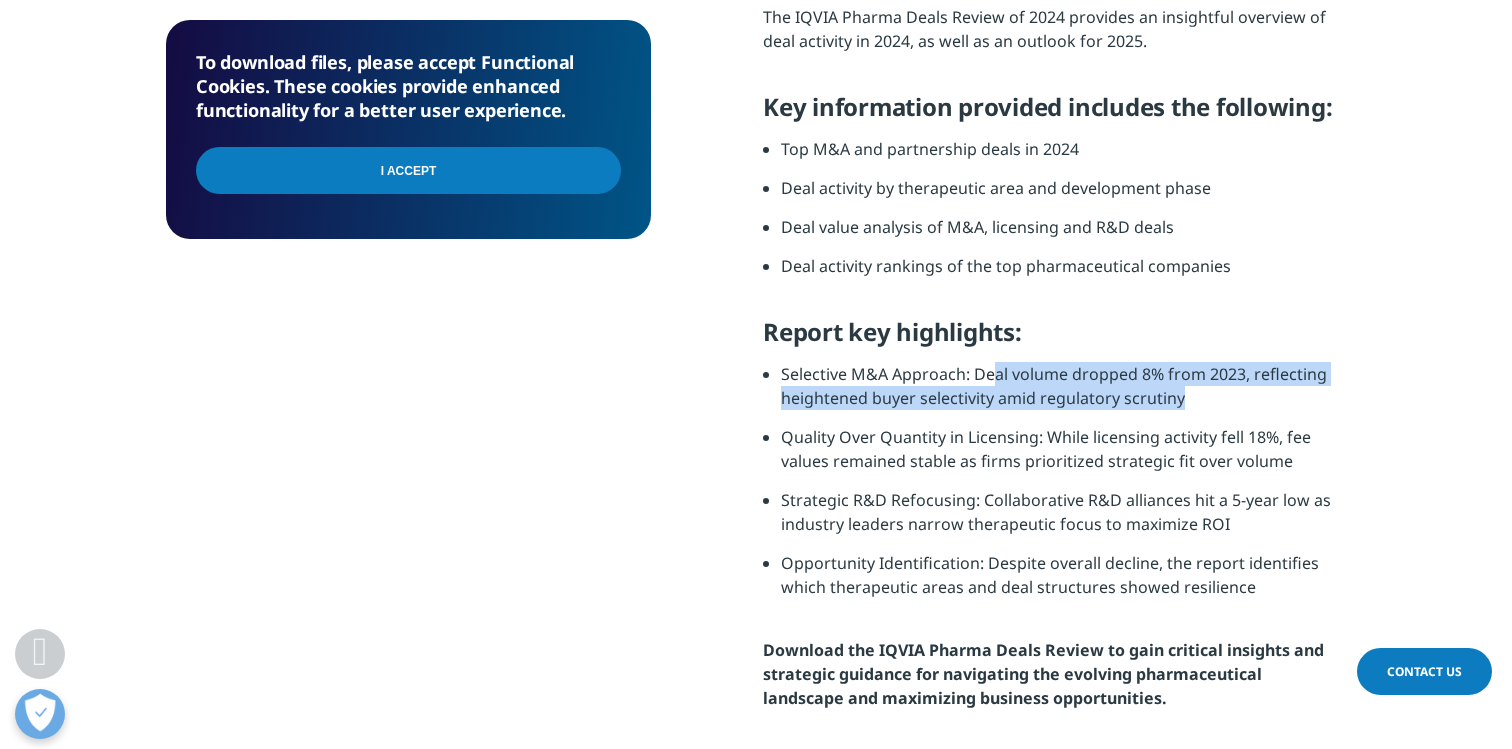 drag, startPoint x: 989, startPoint y: 375, endPoint x: 1245, endPoint y: 405, distance: 257.75183 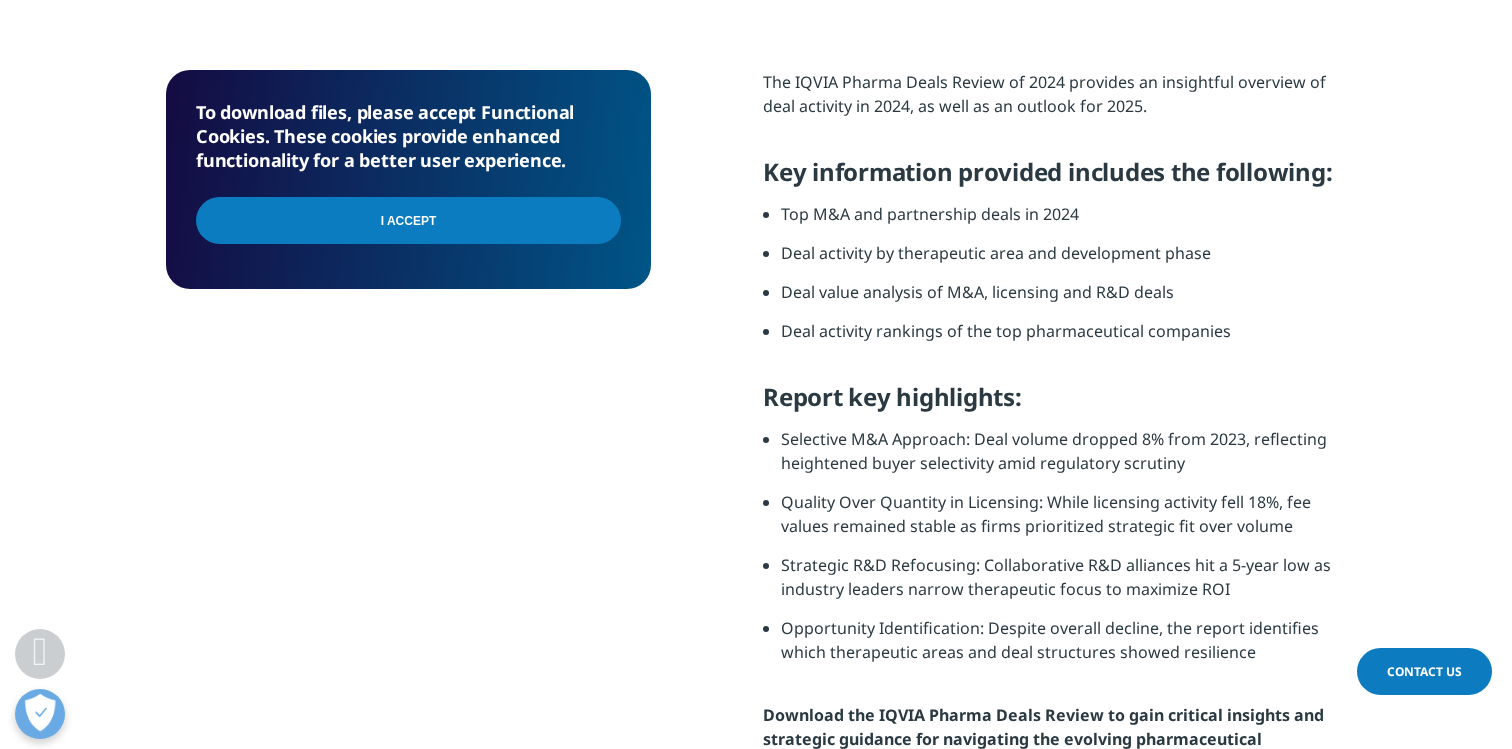 scroll, scrollTop: 833, scrollLeft: 0, axis: vertical 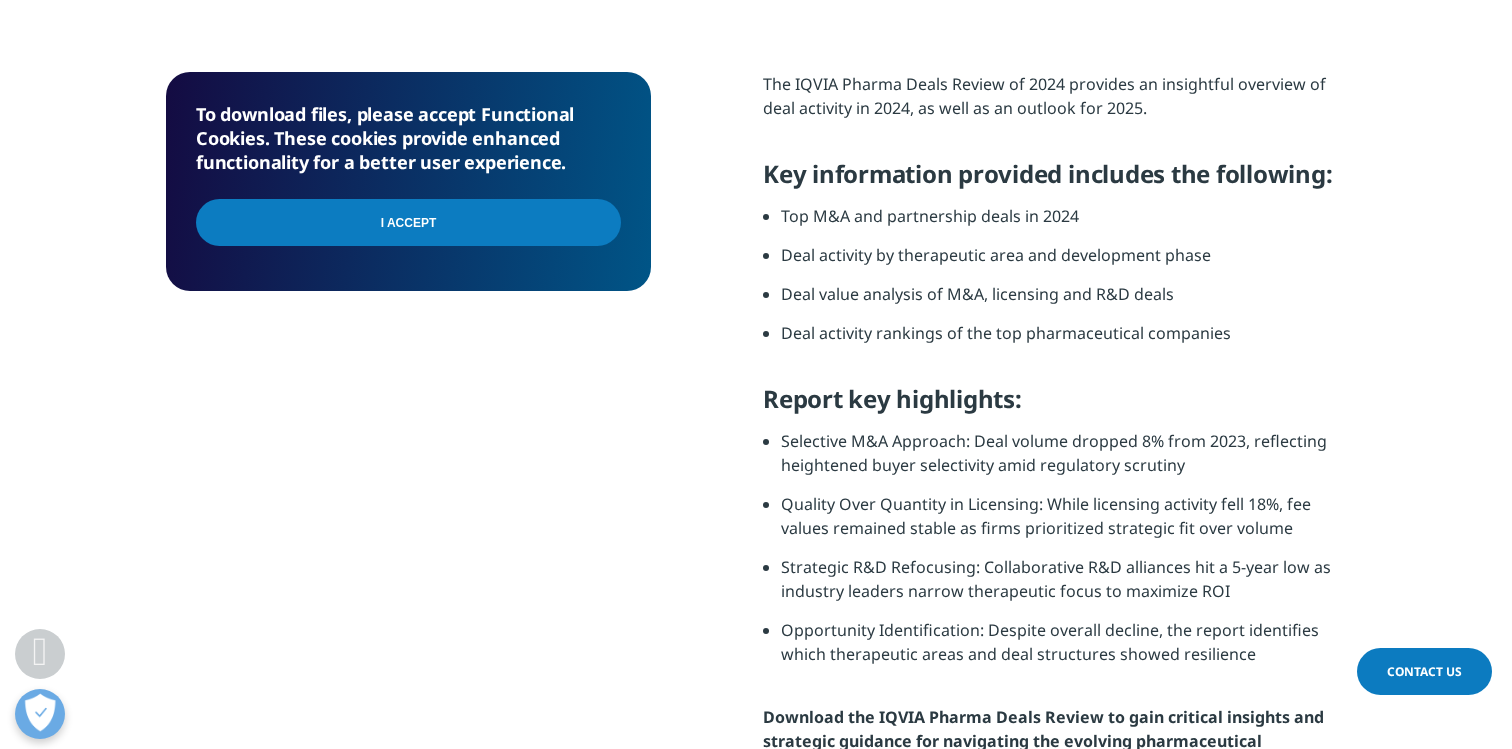 click on "I Accept" at bounding box center [408, 222] 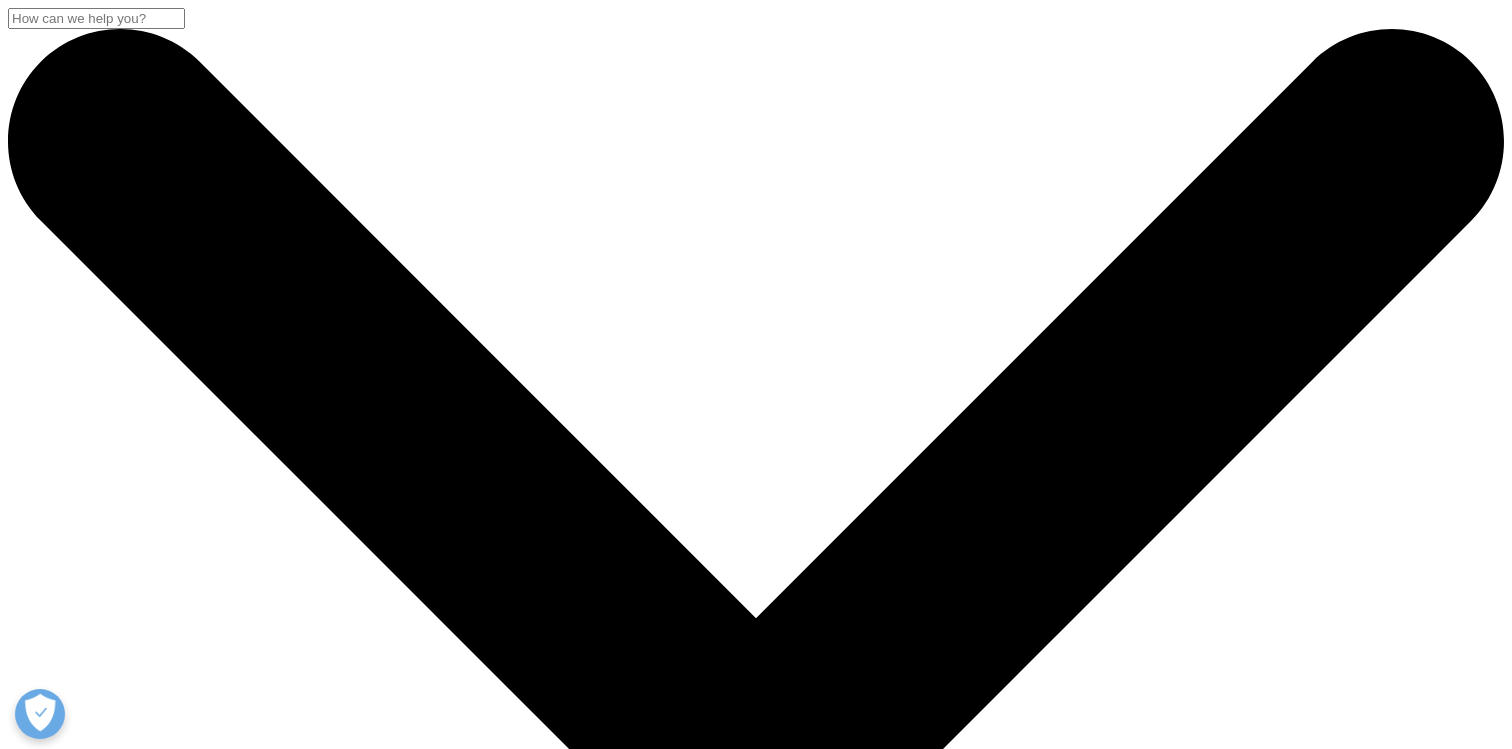 scroll, scrollTop: 0, scrollLeft: 0, axis: both 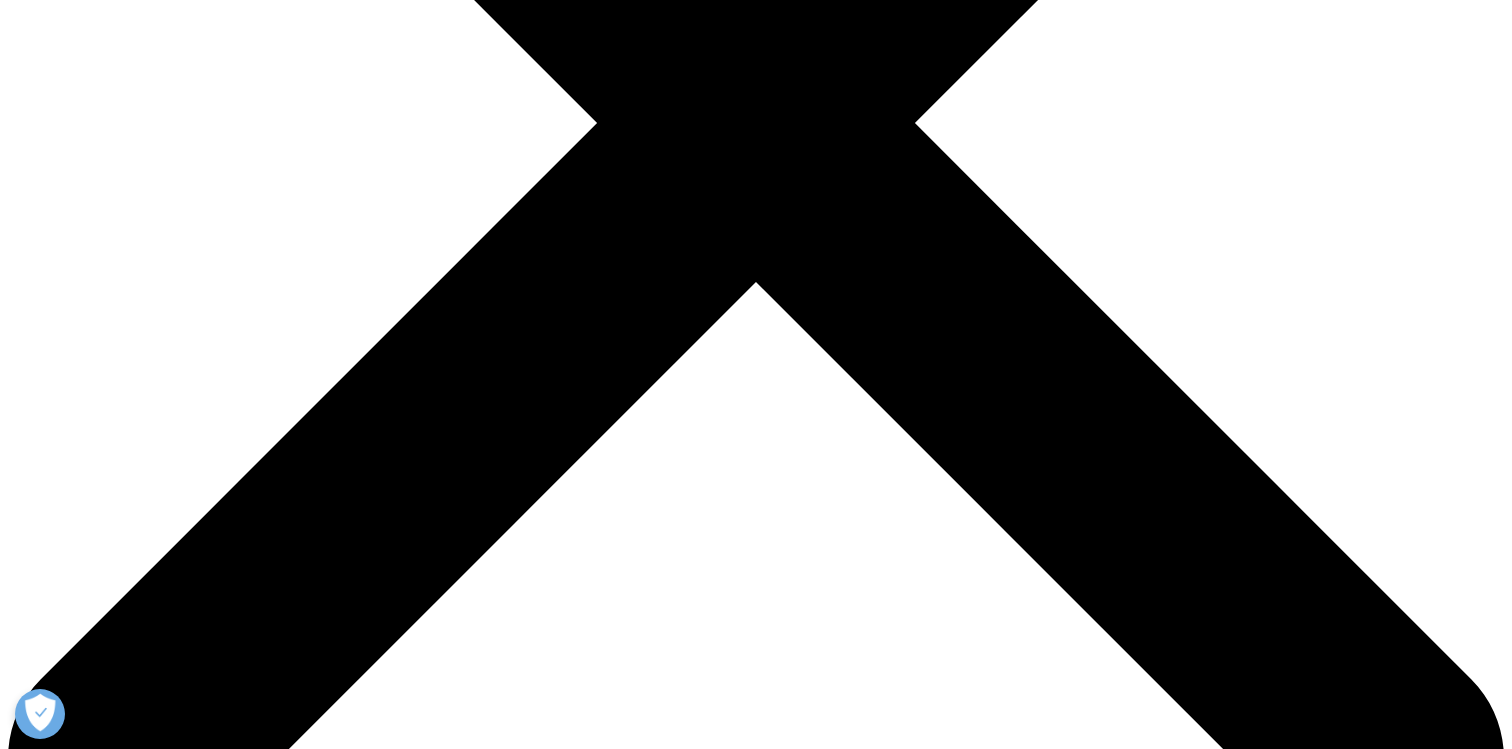click on "Download" at bounding box center [41, 23639] 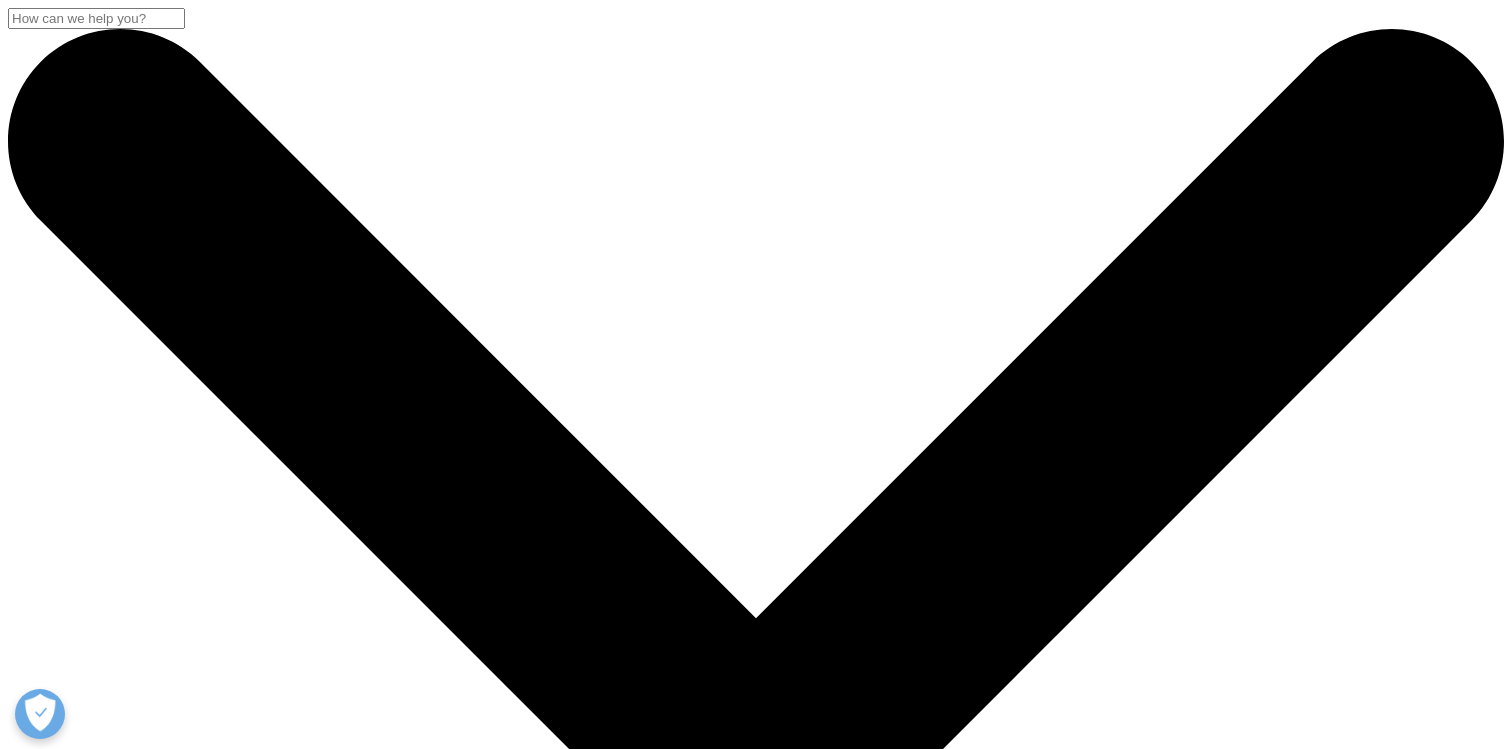 scroll, scrollTop: 833, scrollLeft: 0, axis: vertical 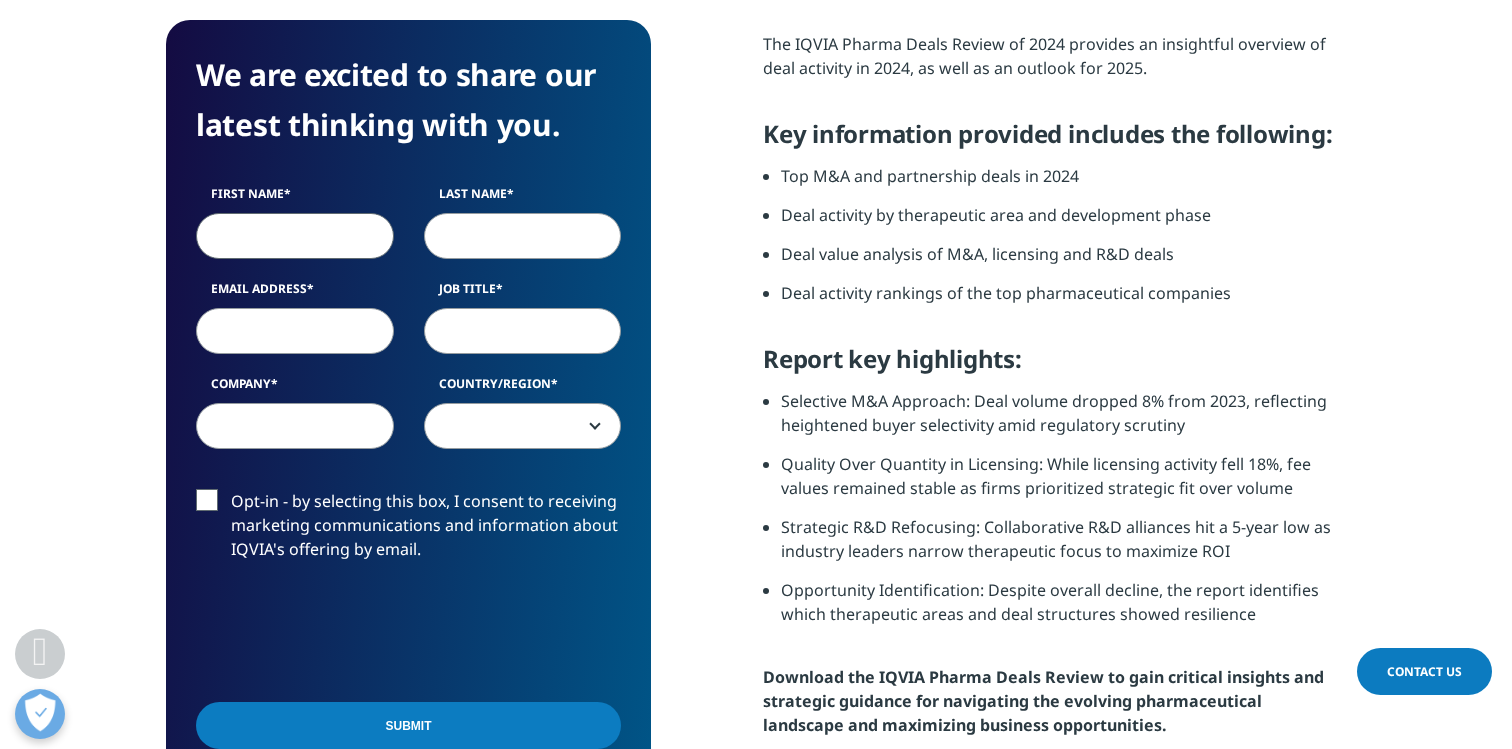 click on "First Name" at bounding box center [295, 236] 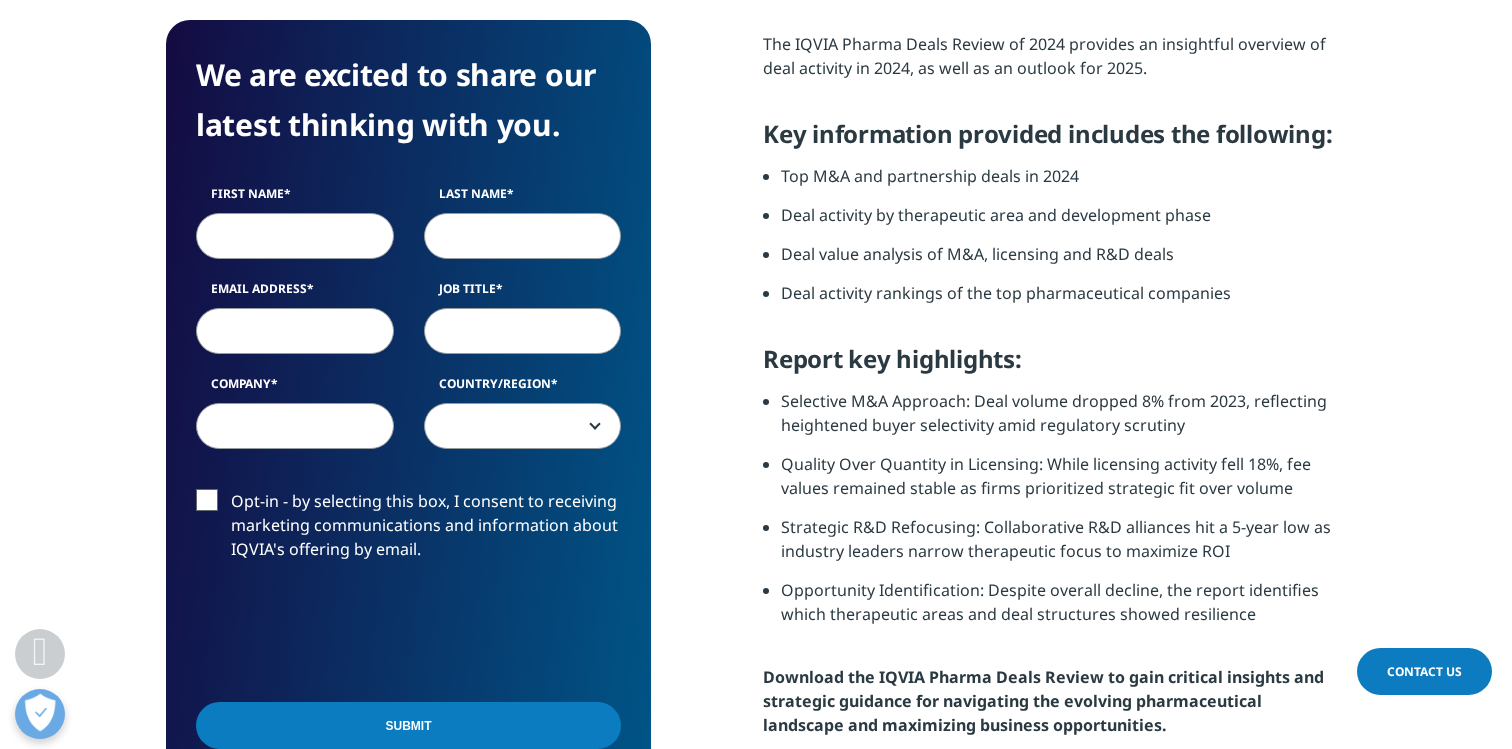 click on "Opt-in - by selecting this box, I consent to receiving marketing communications and information about IQVIA's offering by email." at bounding box center (408, 530) 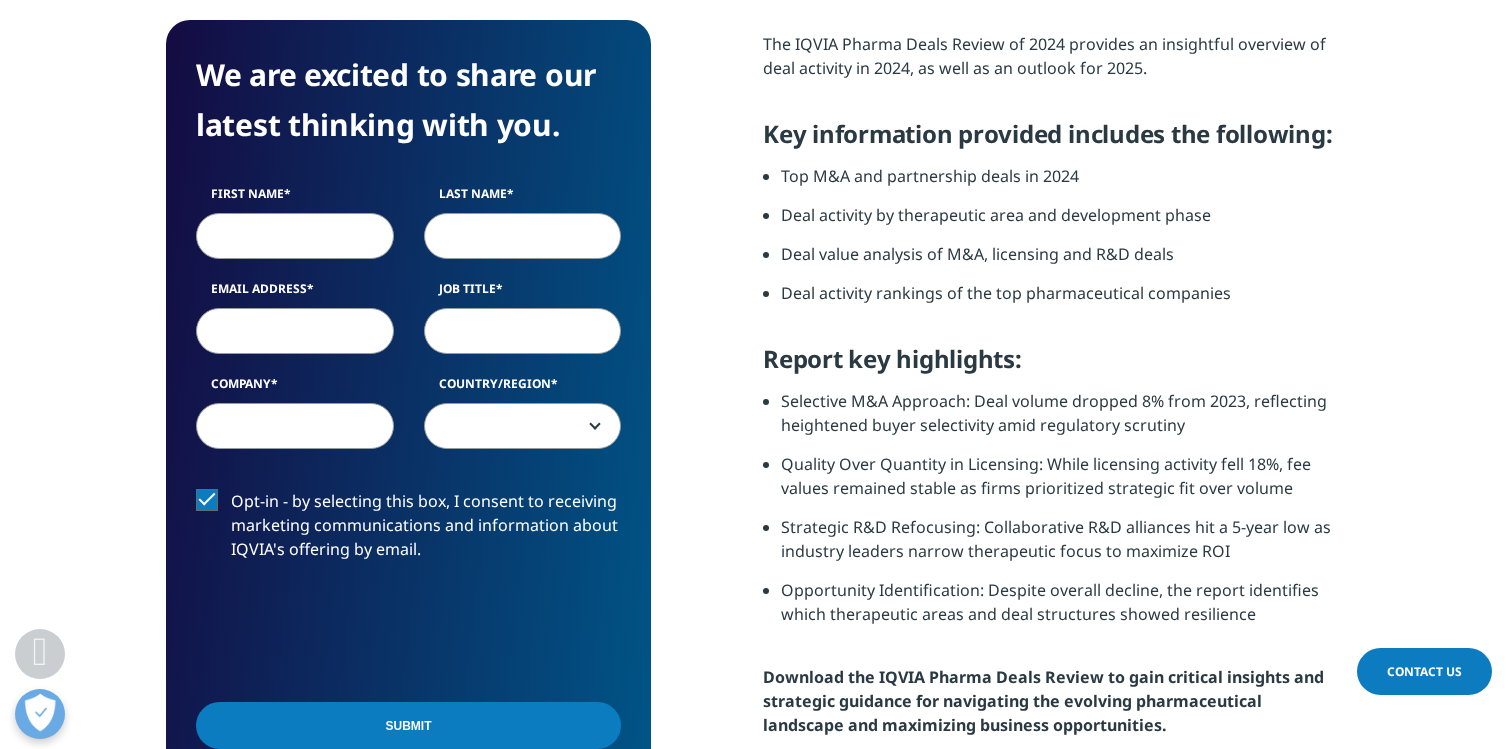 click on "Opt-in - by selecting this box, I consent to receiving marketing communications and information about IQVIA's offering by email." at bounding box center [408, 530] 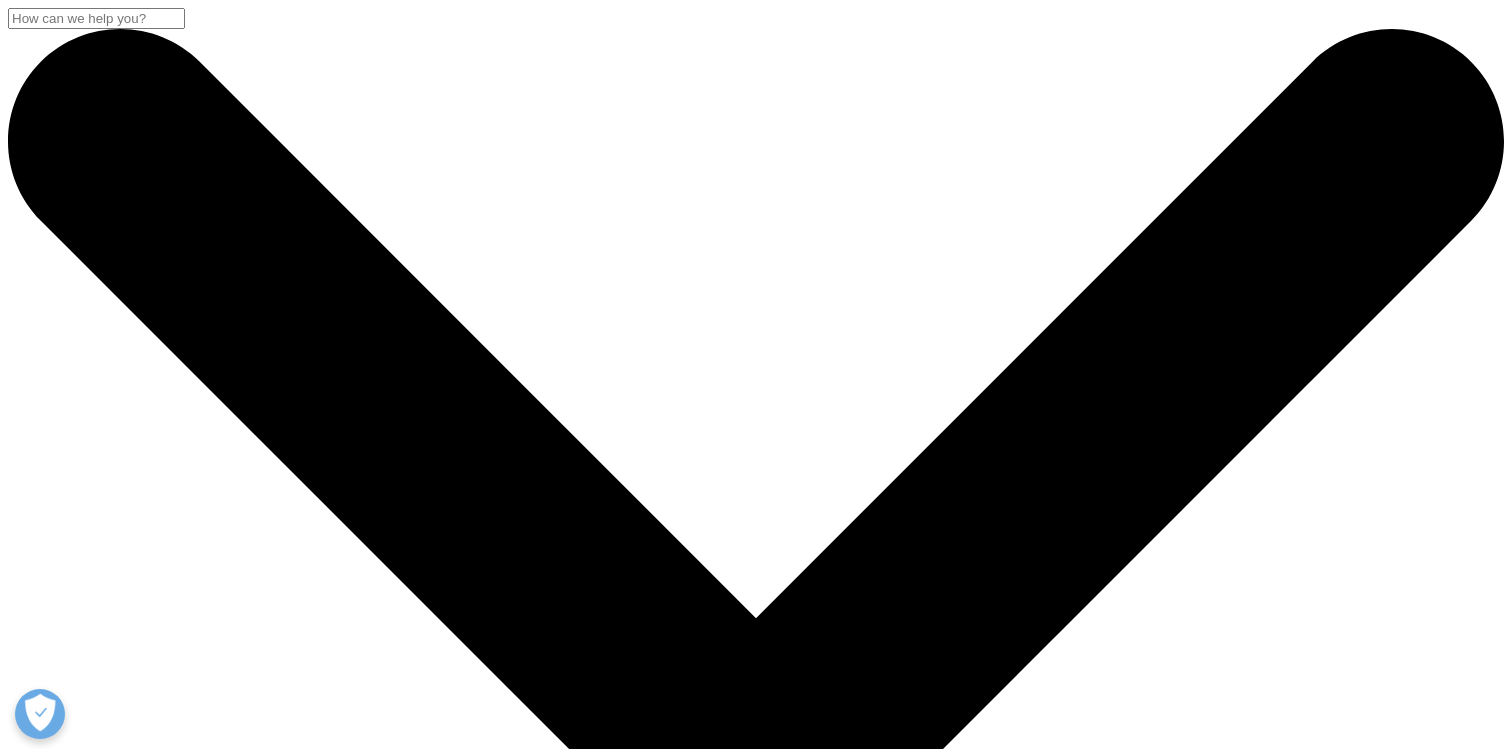 scroll, scrollTop: 0, scrollLeft: 0, axis: both 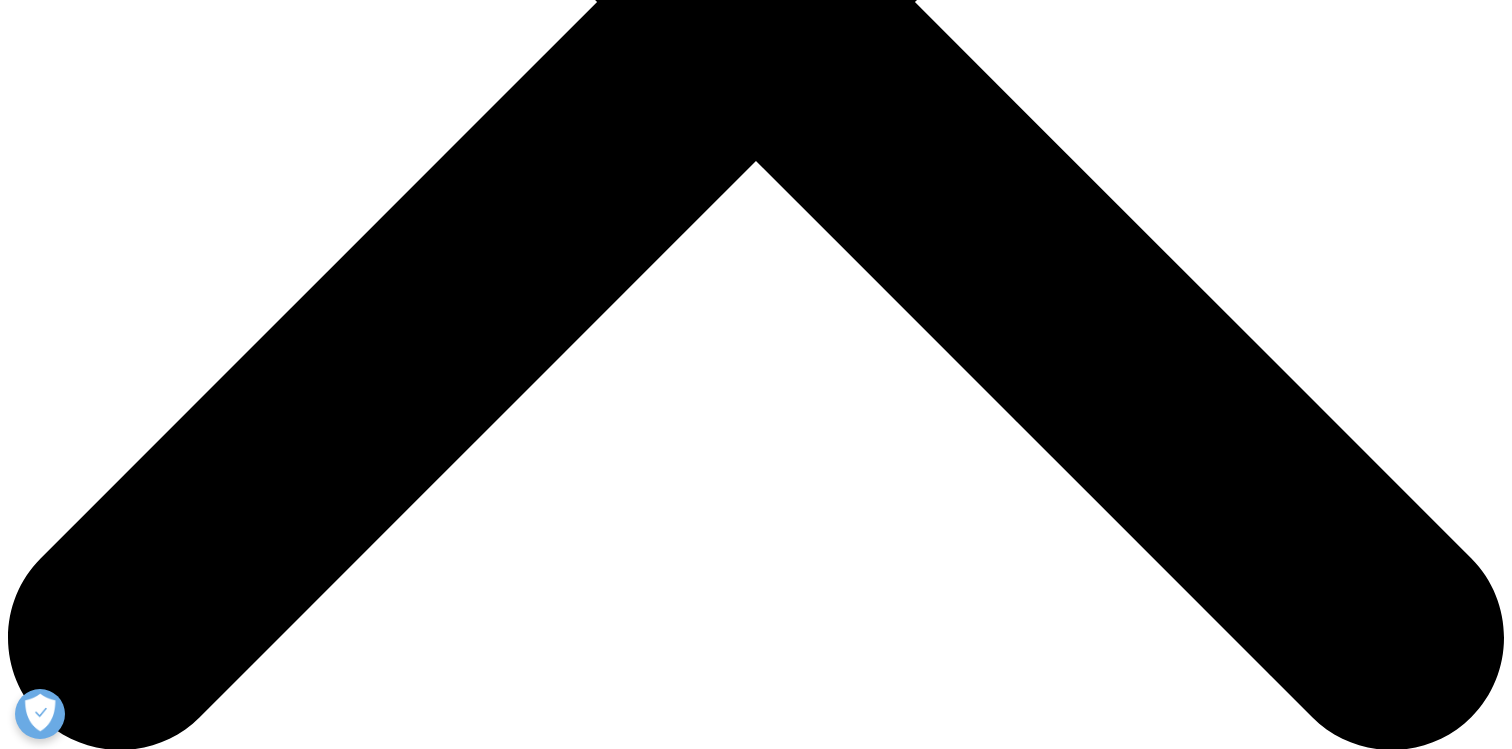 click on "First Name" at bounding box center [172, 23127] 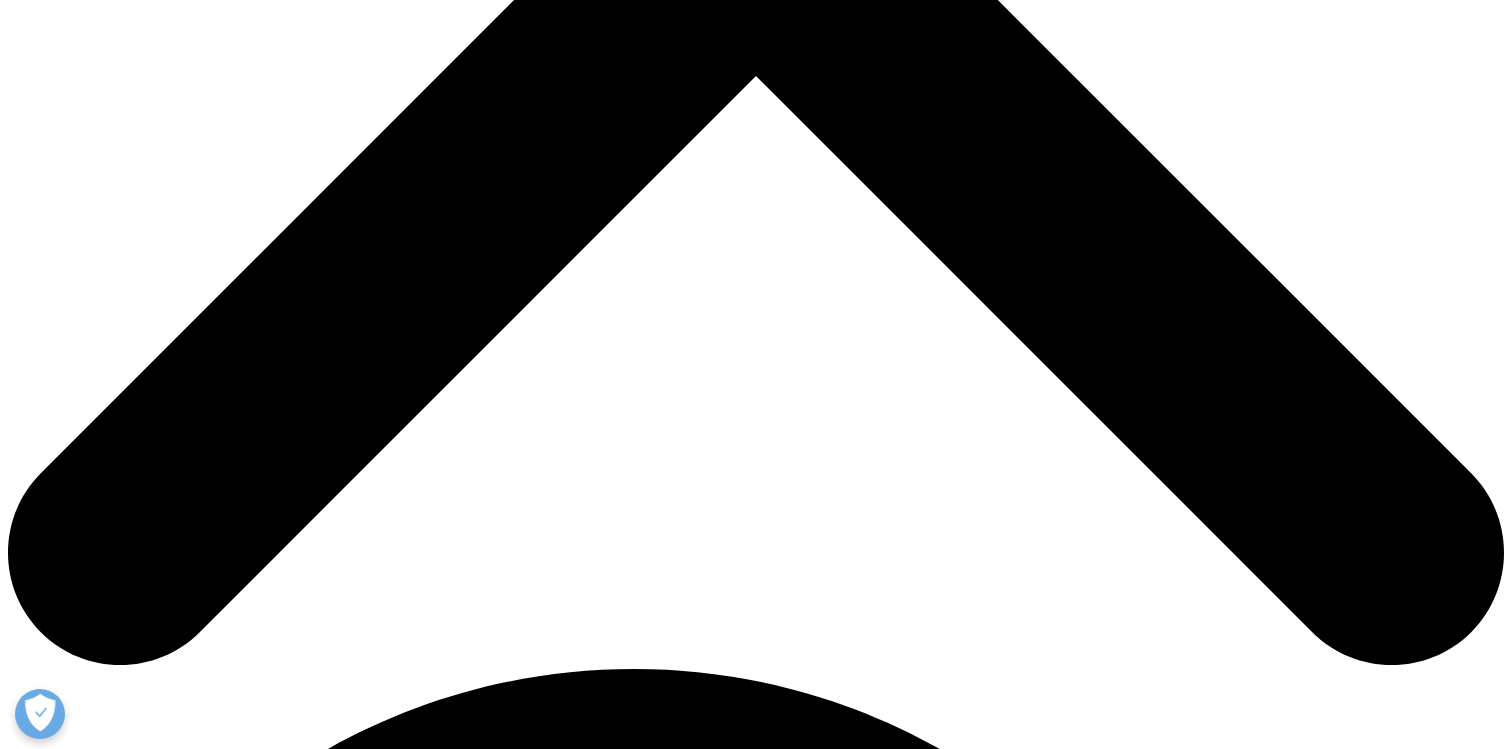 scroll, scrollTop: 874, scrollLeft: 0, axis: vertical 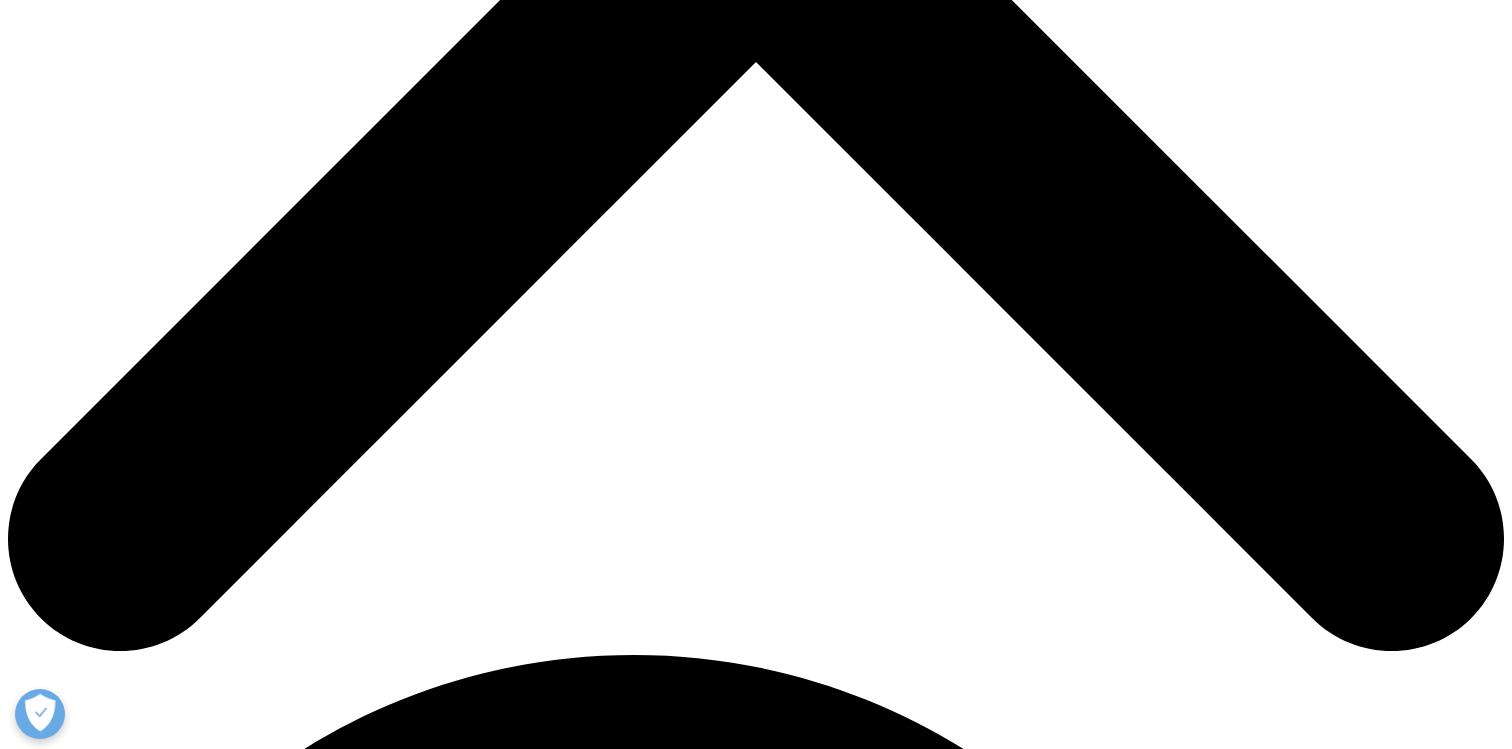 type on "Lanvira" 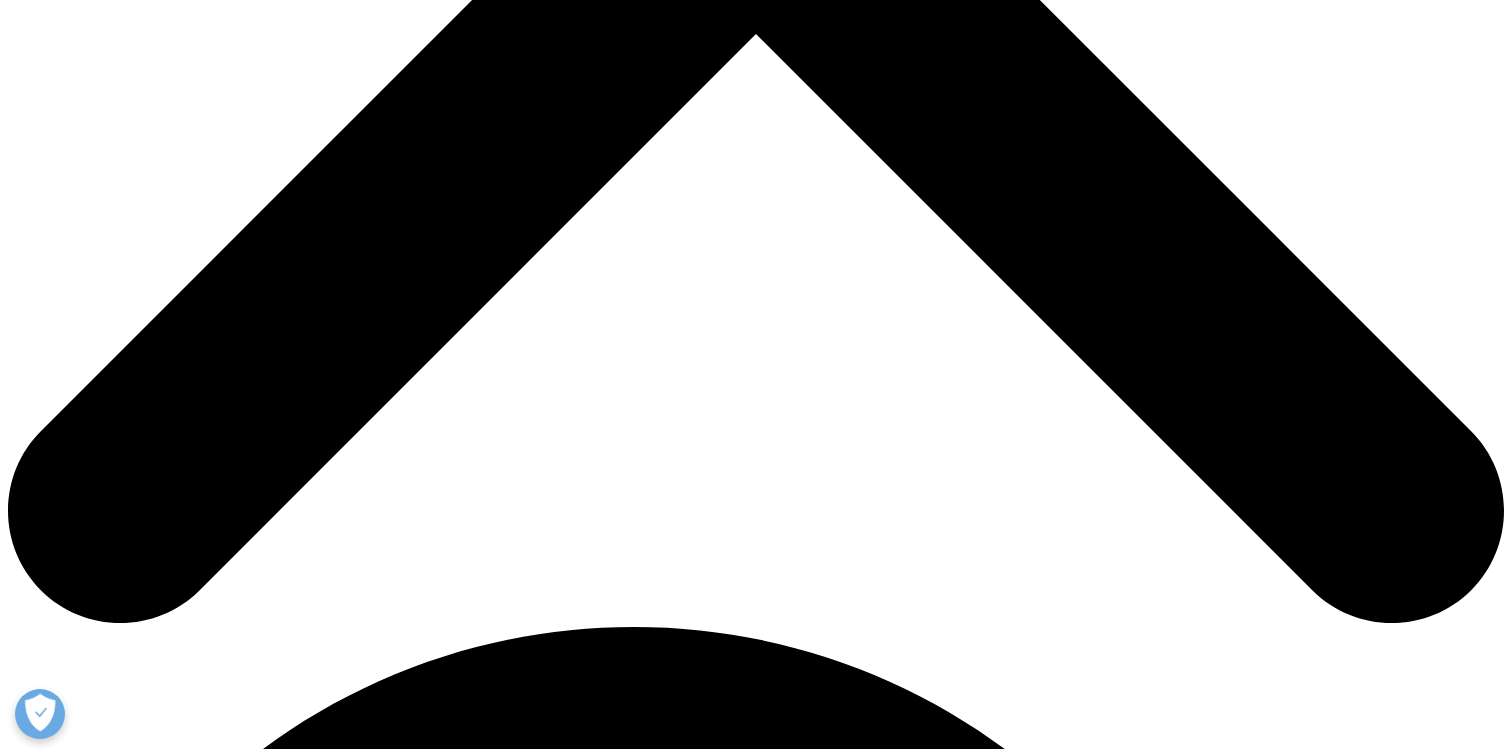 scroll, scrollTop: 904, scrollLeft: 0, axis: vertical 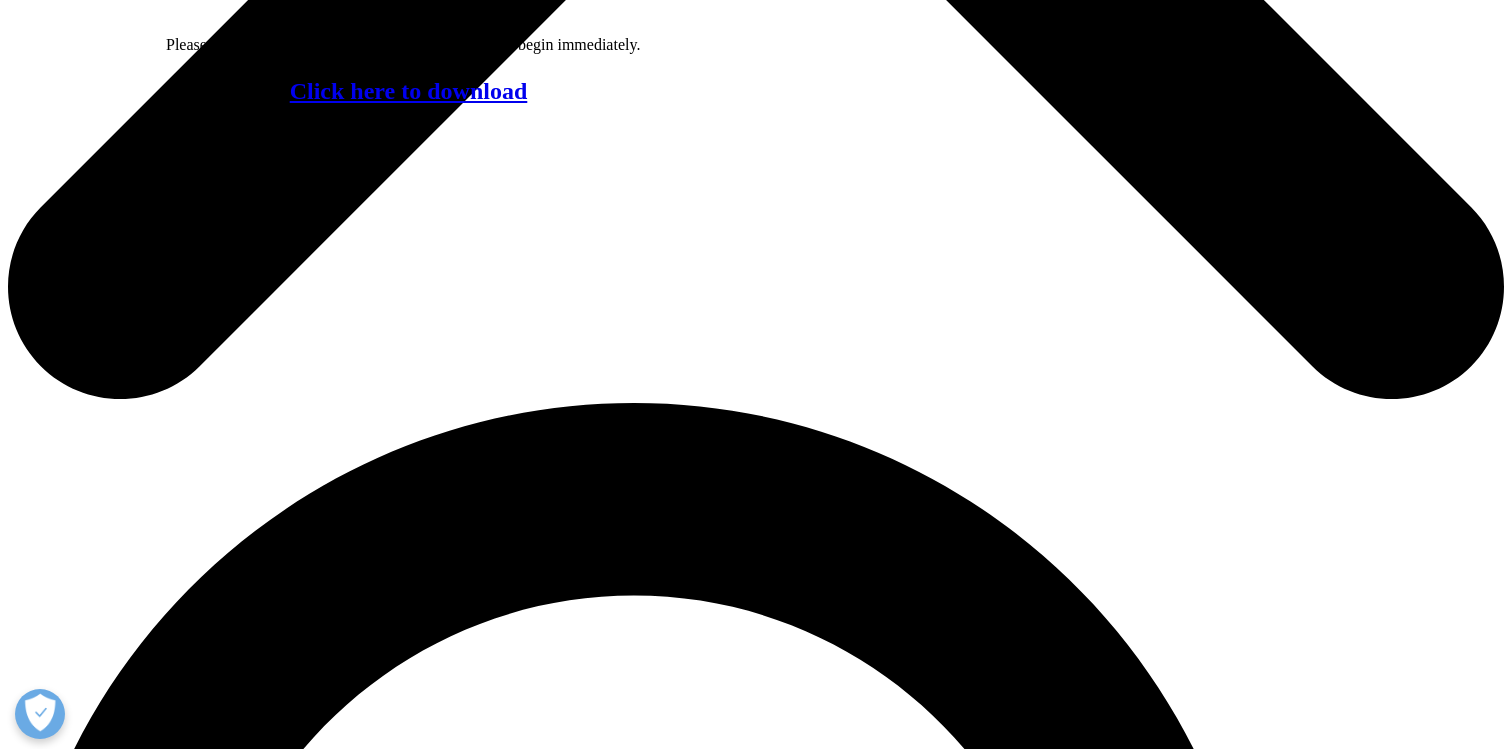 click on "Click here to download" at bounding box center [409, 91] 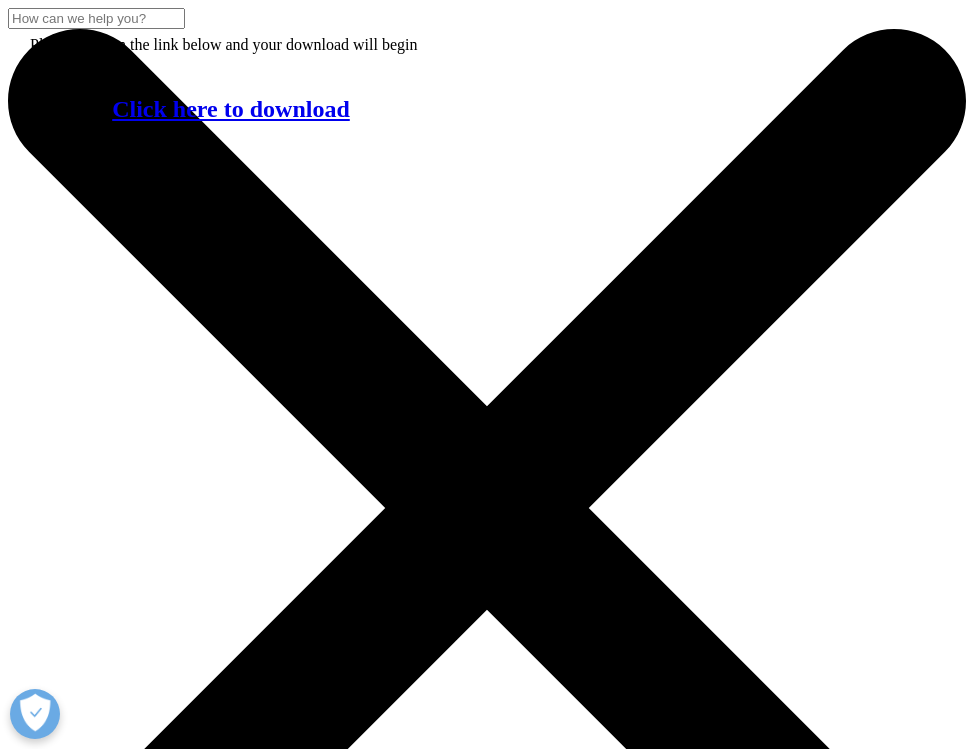 scroll, scrollTop: 1546, scrollLeft: 0, axis: vertical 